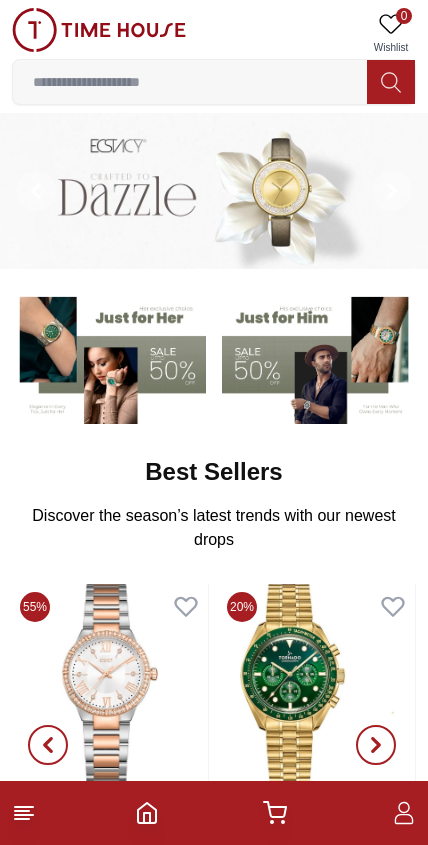 scroll, scrollTop: 0, scrollLeft: 0, axis: both 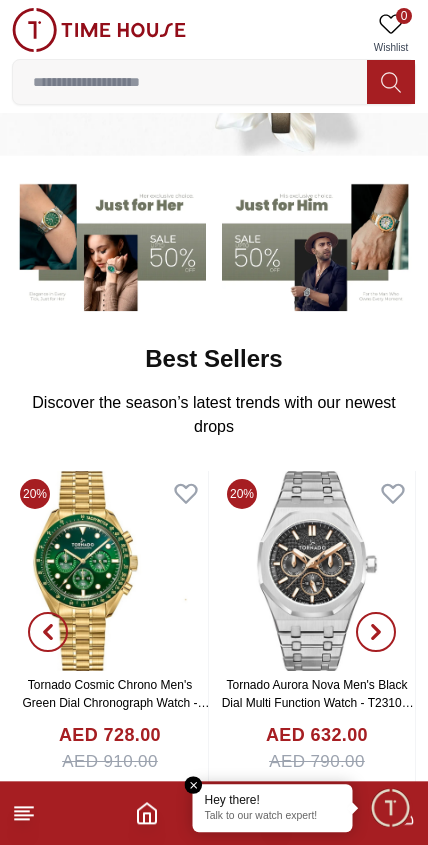 click at bounding box center (390, 807) 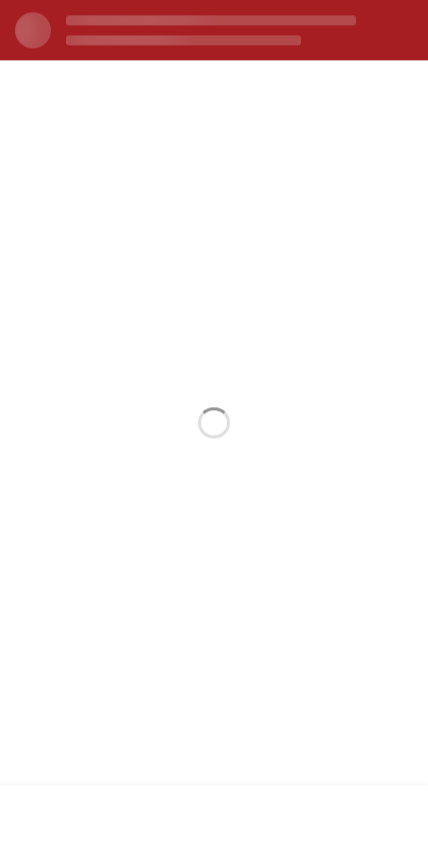 scroll, scrollTop: 113, scrollLeft: 0, axis: vertical 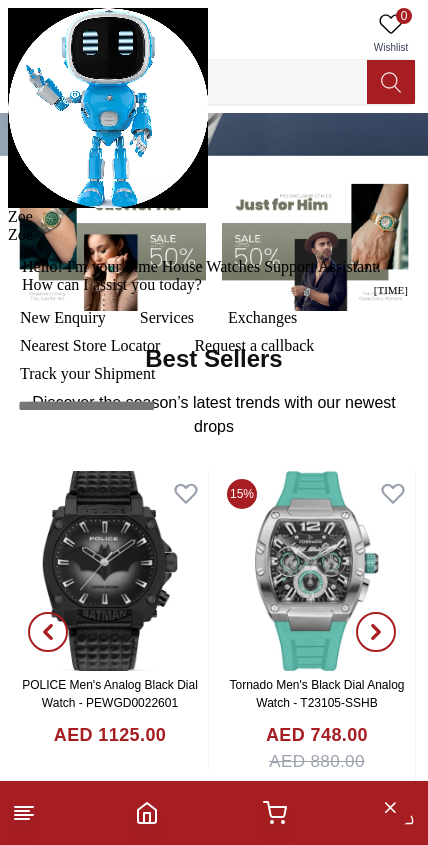click at bounding box center (8, 226) 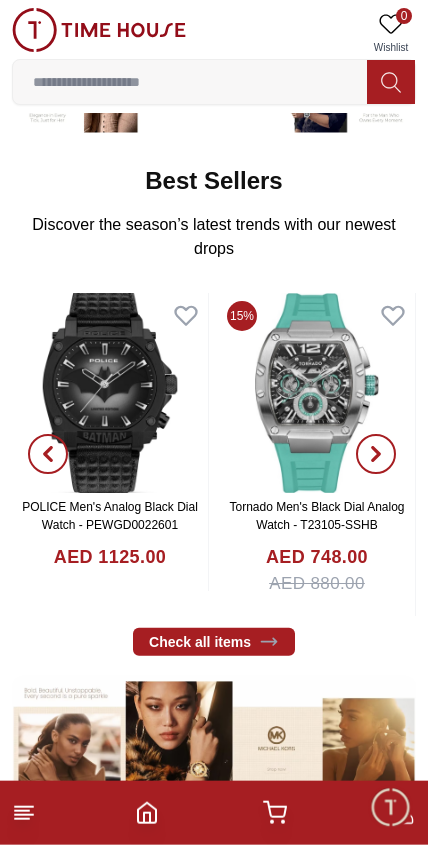 scroll, scrollTop: 292, scrollLeft: 0, axis: vertical 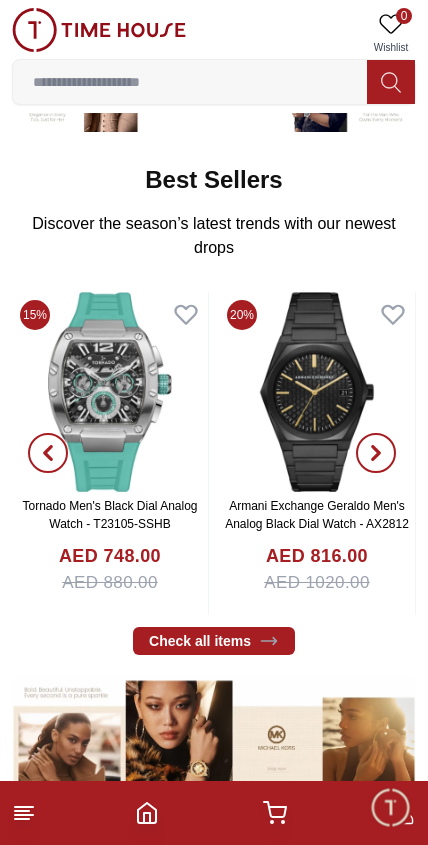 click 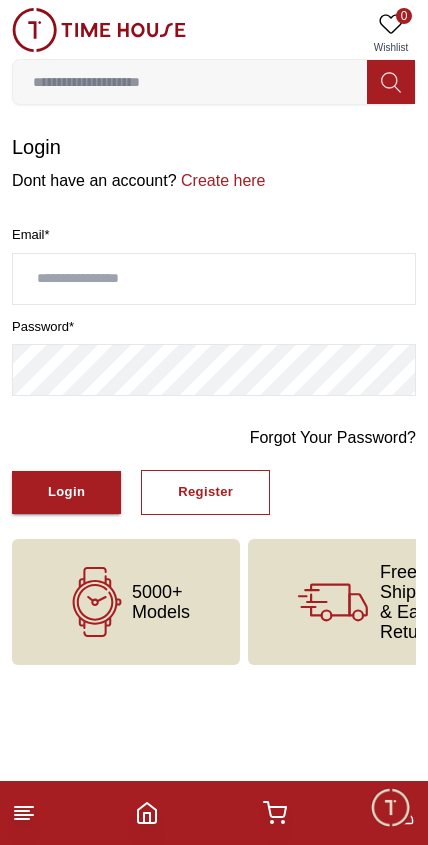 scroll, scrollTop: 0, scrollLeft: 0, axis: both 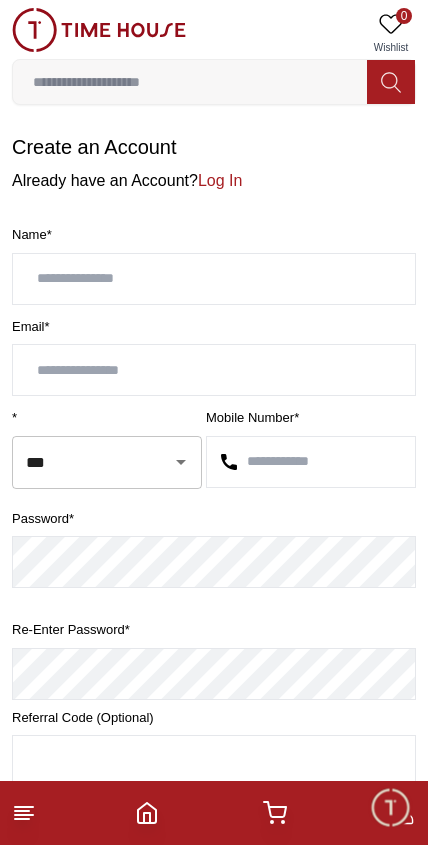 click at bounding box center (214, 279) 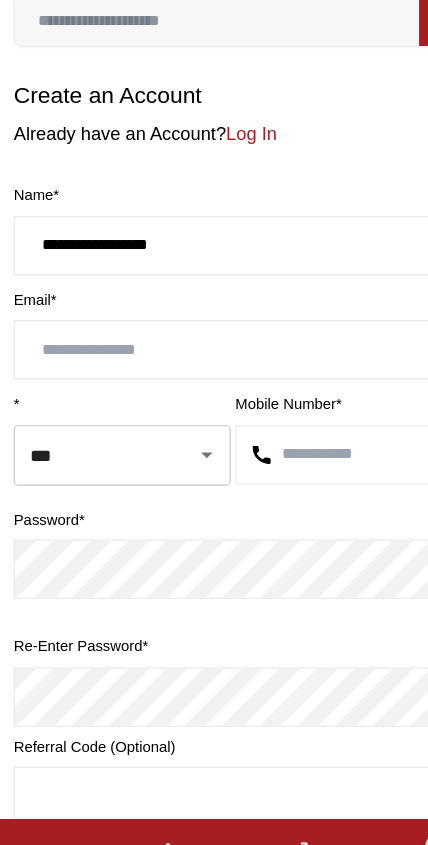 type on "**********" 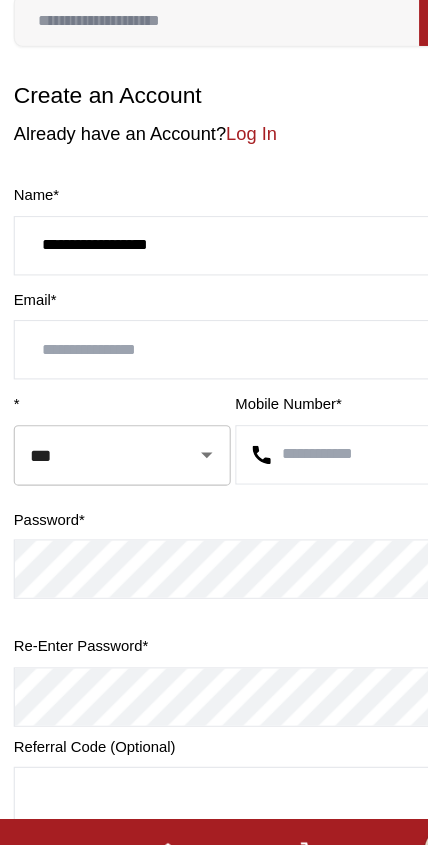 click at bounding box center [214, 370] 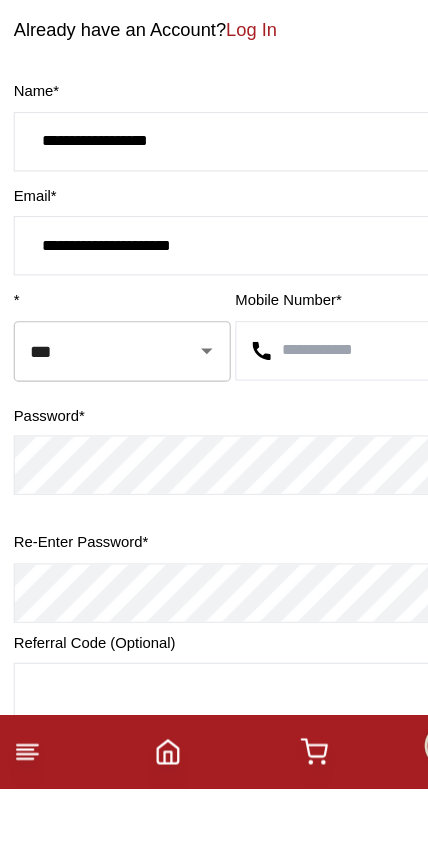type on "**********" 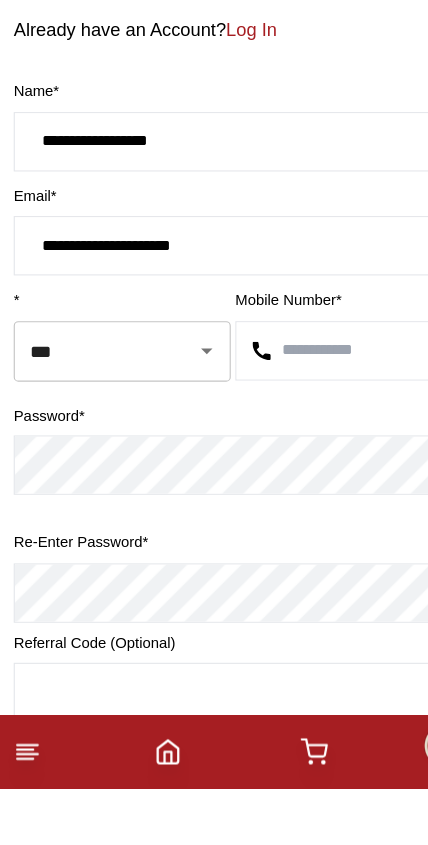 click at bounding box center (311, 462) 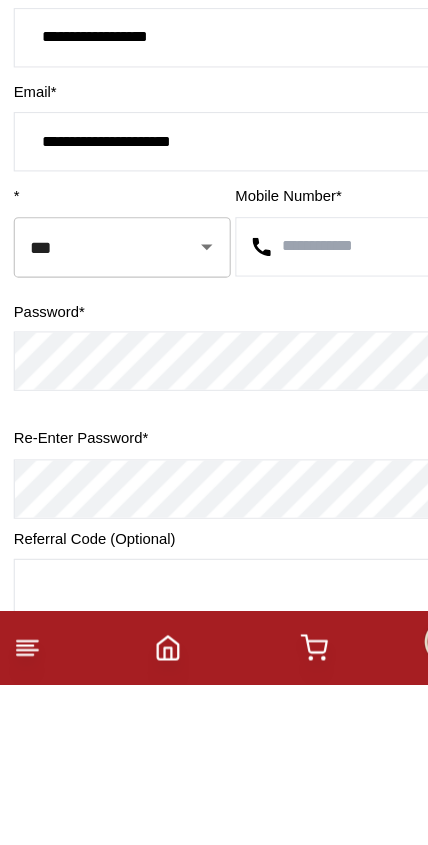 click on "***" at bounding box center [79, 462] 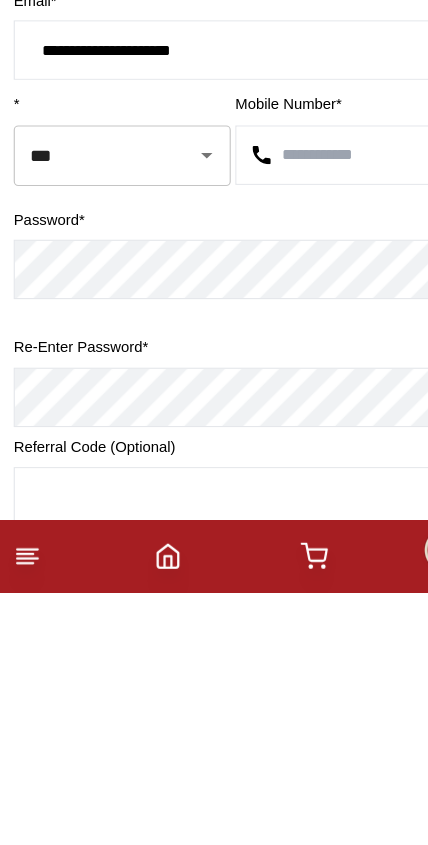 click at bounding box center [311, 462] 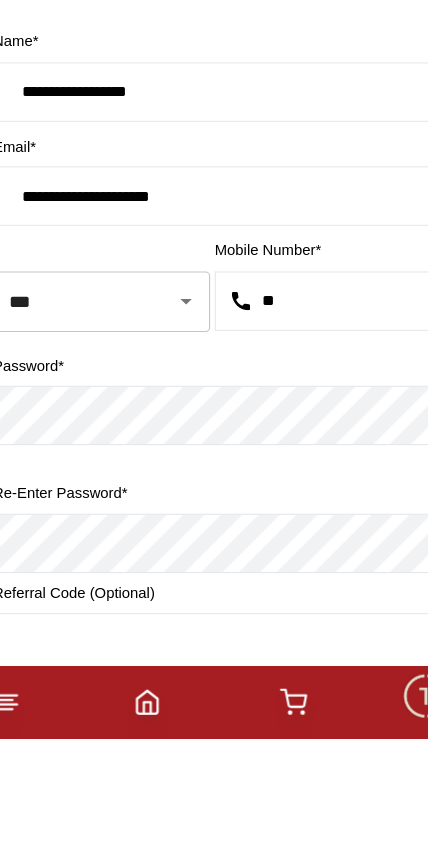 type on "*" 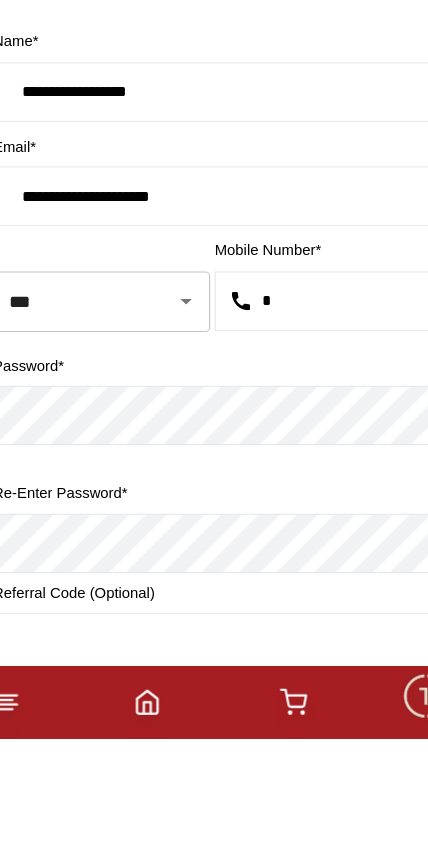 type 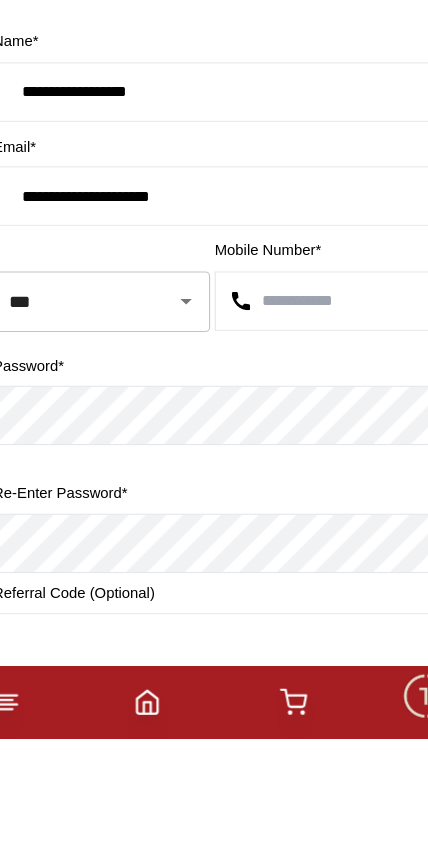 click on "***" at bounding box center [79, 462] 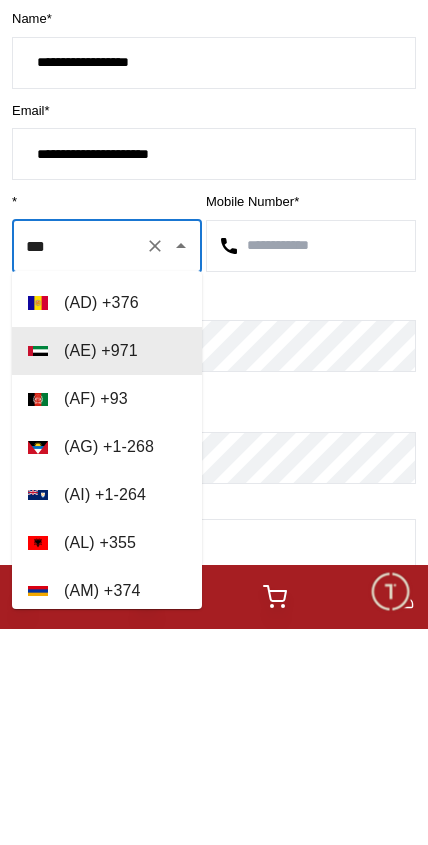 click on "***" at bounding box center (79, 462) 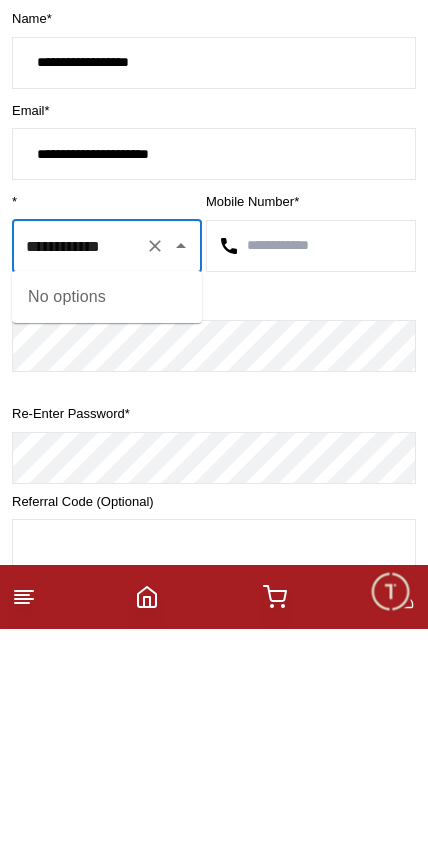 type on "***" 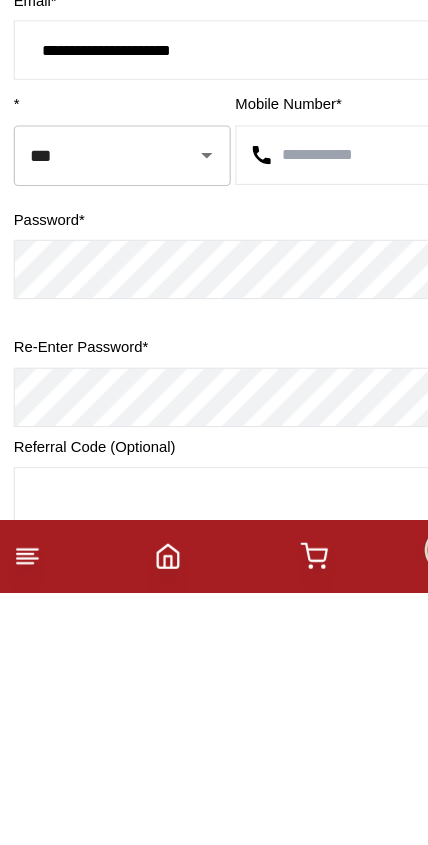 click at bounding box center [311, 462] 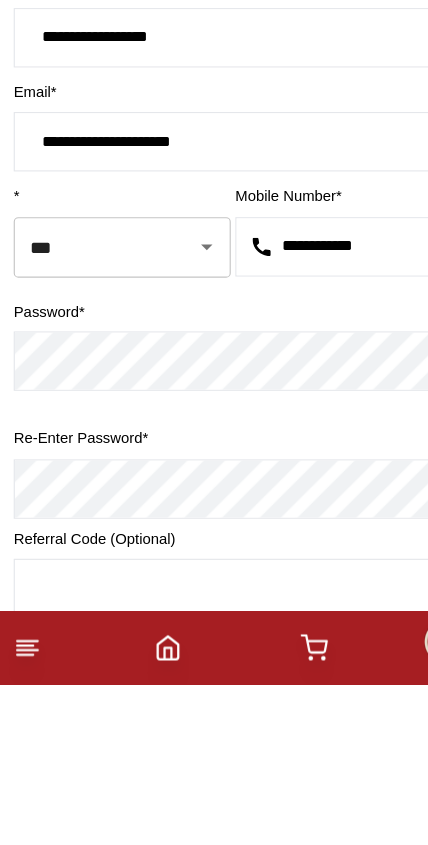 type on "**********" 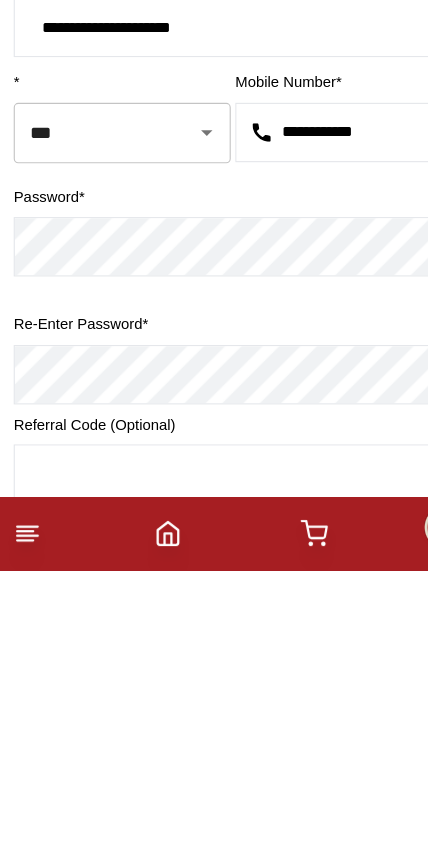 scroll, scrollTop: 39, scrollLeft: 0, axis: vertical 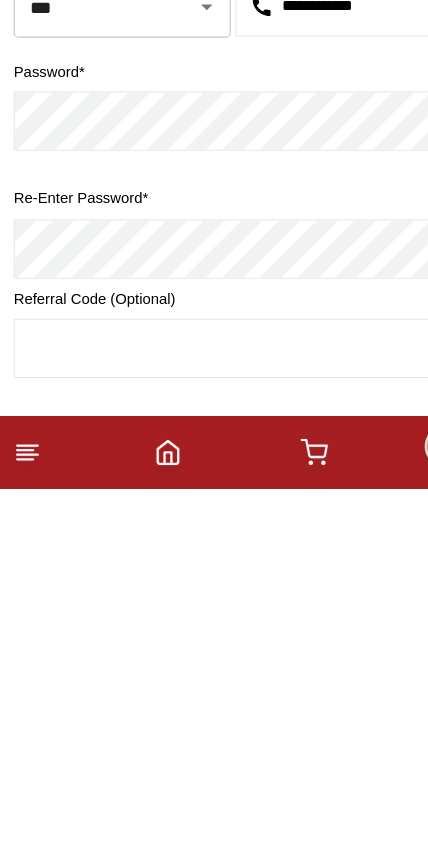 click at bounding box center (214, 722) 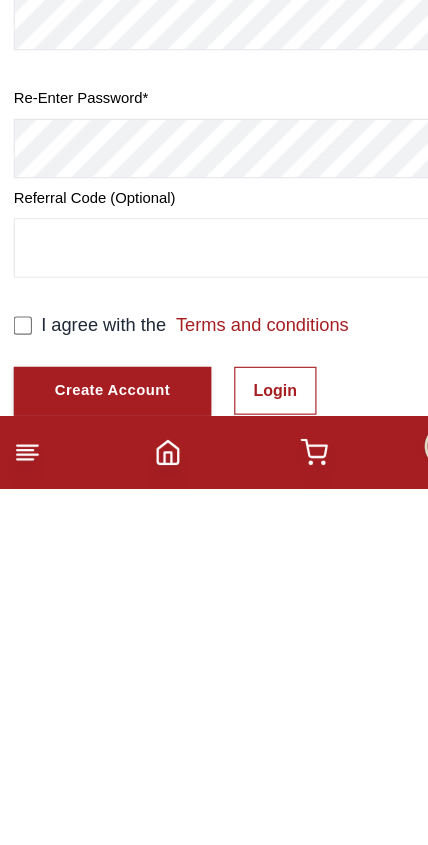 scroll, scrollTop: 289, scrollLeft: 0, axis: vertical 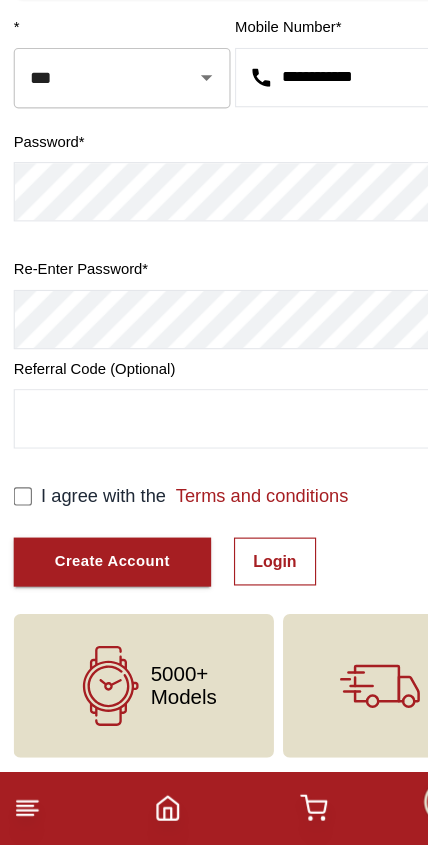 click on "Create Account" at bounding box center [98, 597] 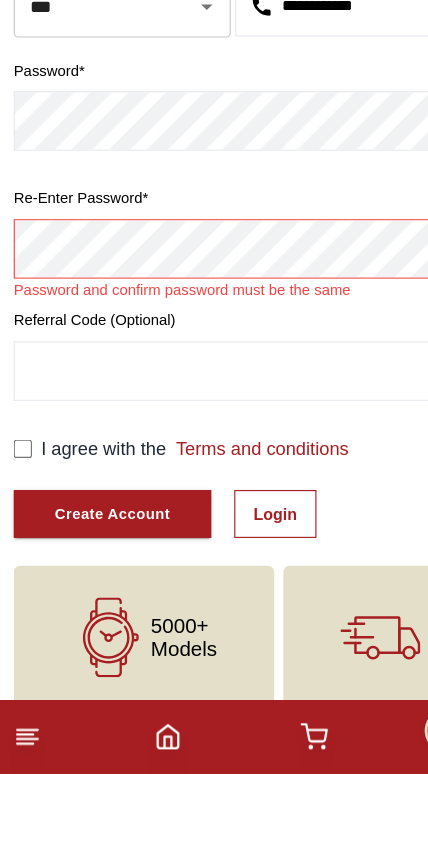 scroll, scrollTop: 308, scrollLeft: 0, axis: vertical 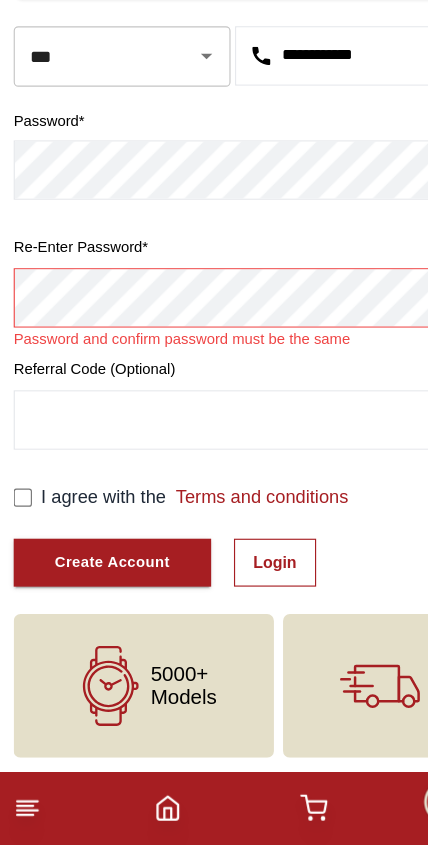 click on "Create Account" at bounding box center [98, 598] 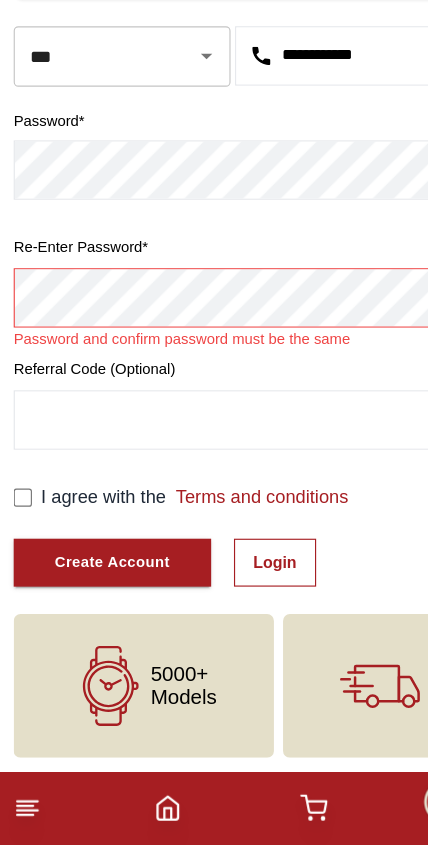 scroll, scrollTop: 307, scrollLeft: 0, axis: vertical 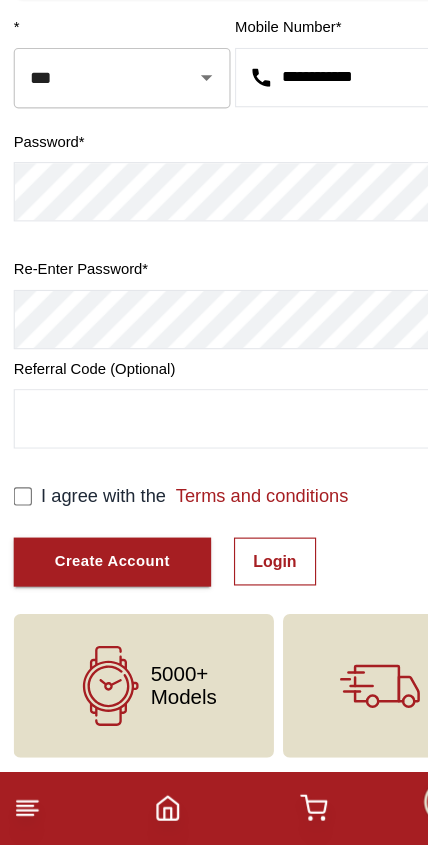 click on "Create Account" at bounding box center (98, 597) 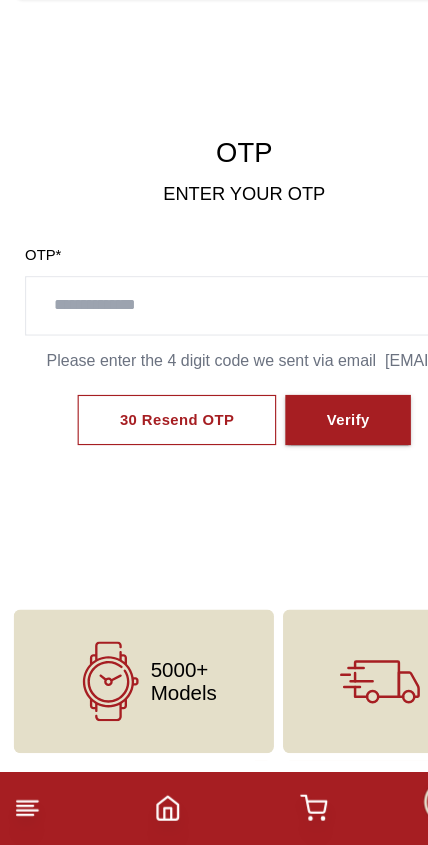 scroll, scrollTop: 0, scrollLeft: 0, axis: both 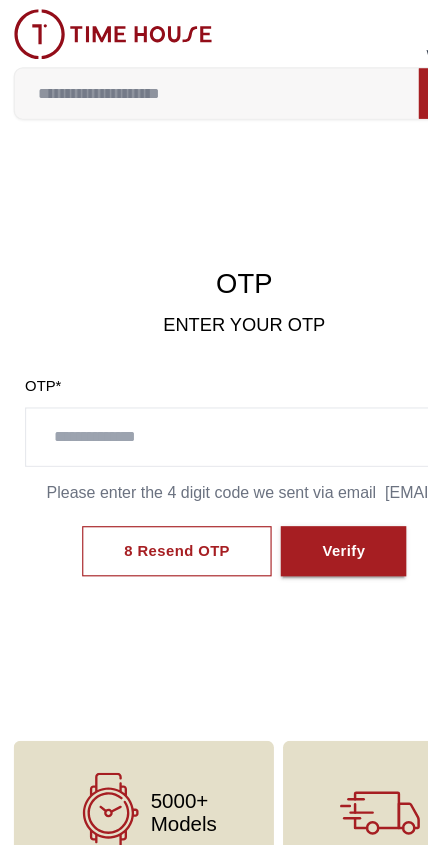 click at bounding box center (214, 383) 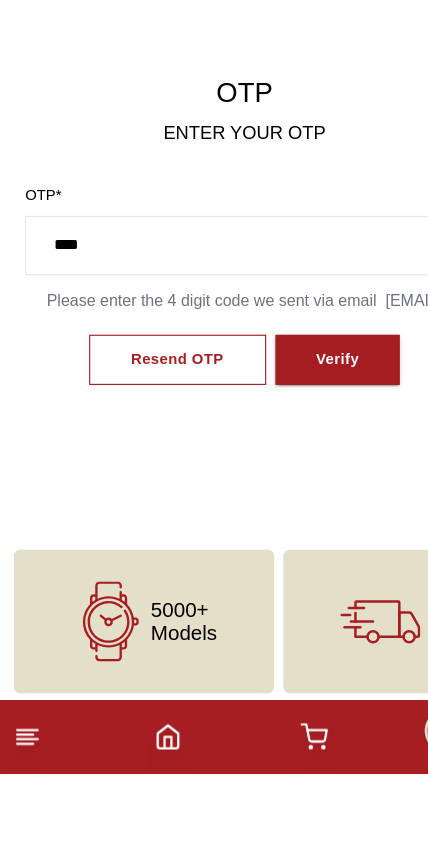 type on "****" 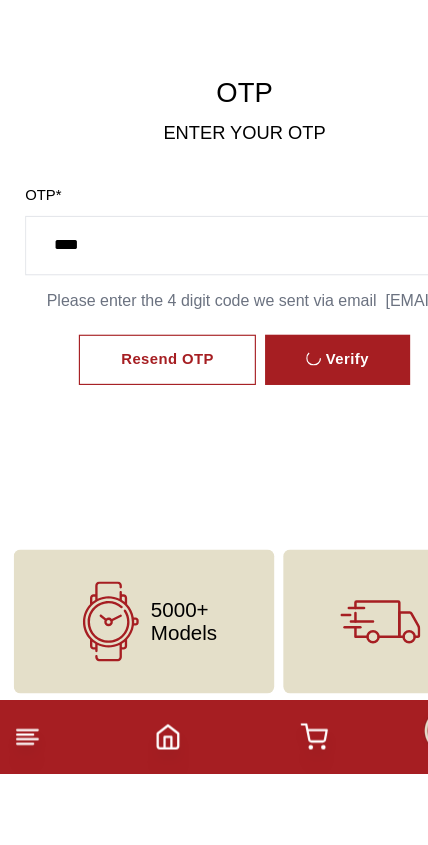 scroll, scrollTop: 29, scrollLeft: 0, axis: vertical 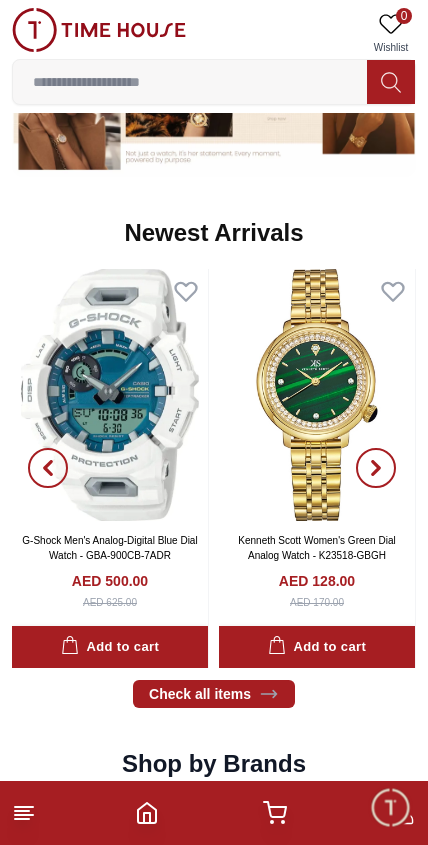 click at bounding box center (190, 82) 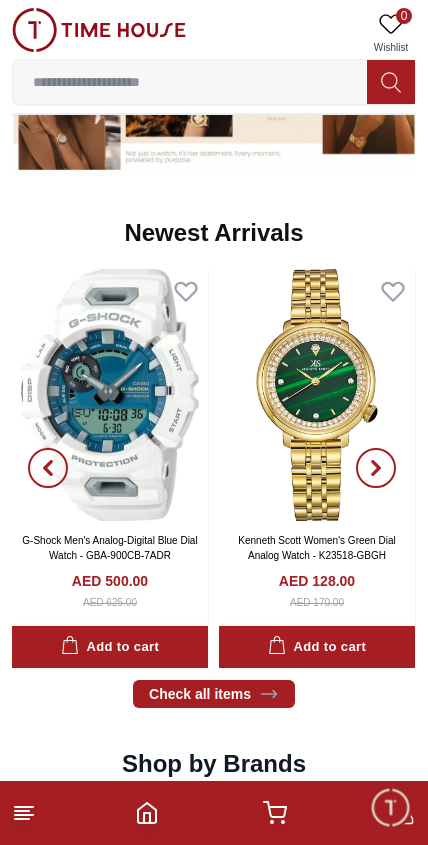 scroll, scrollTop: 809, scrollLeft: 0, axis: vertical 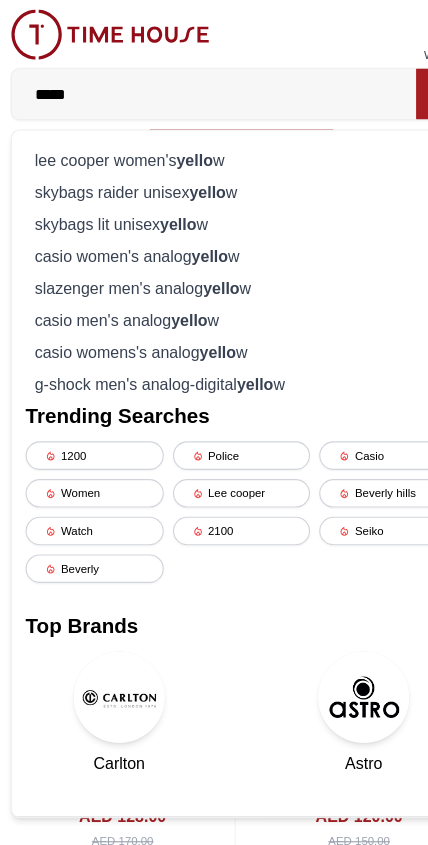 type on "******" 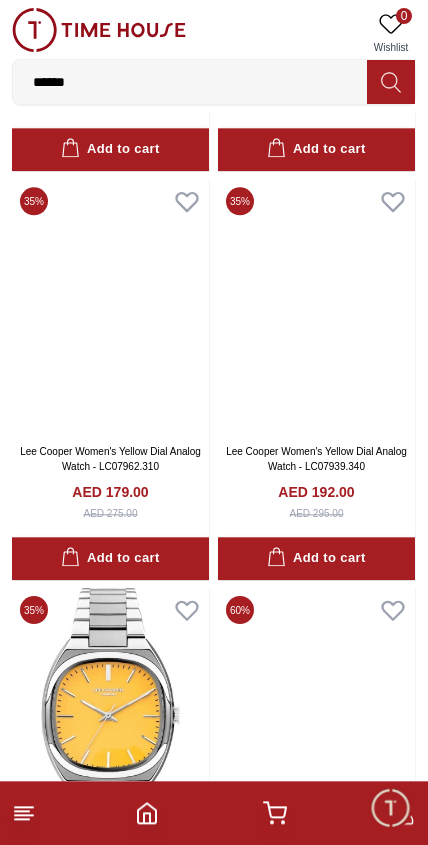 scroll, scrollTop: 1661, scrollLeft: 0, axis: vertical 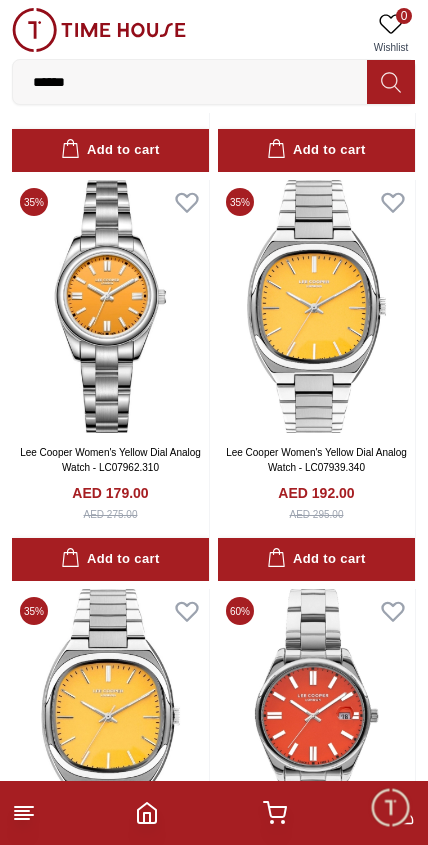 click 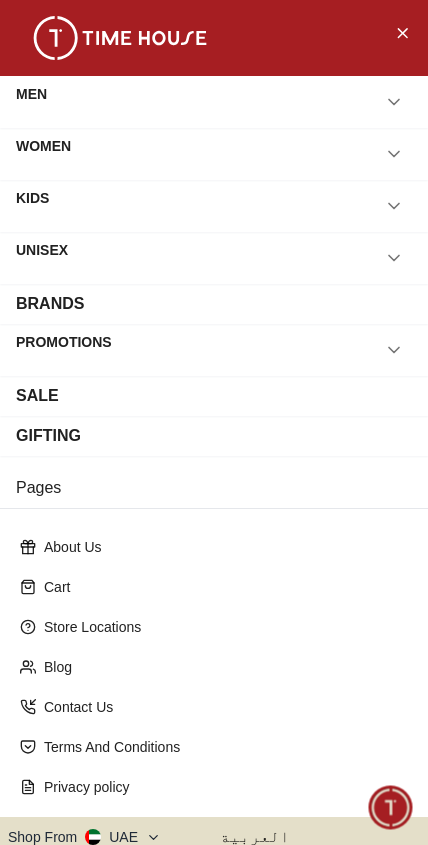 scroll, scrollTop: 0, scrollLeft: 0, axis: both 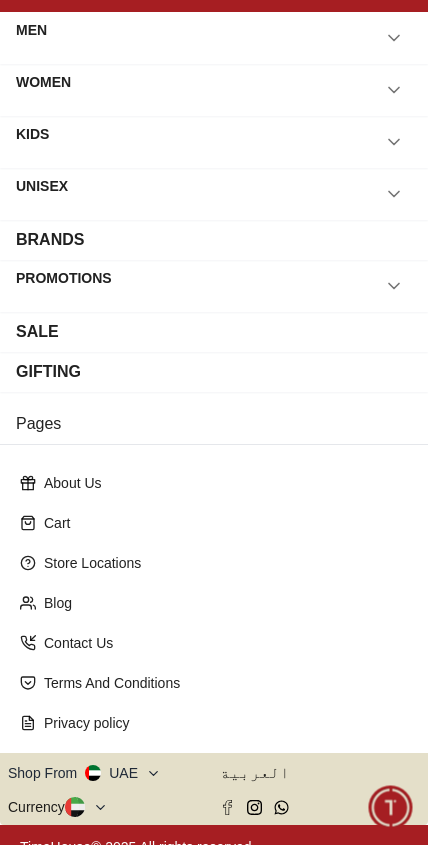 click on "SALE" at bounding box center [37, 332] 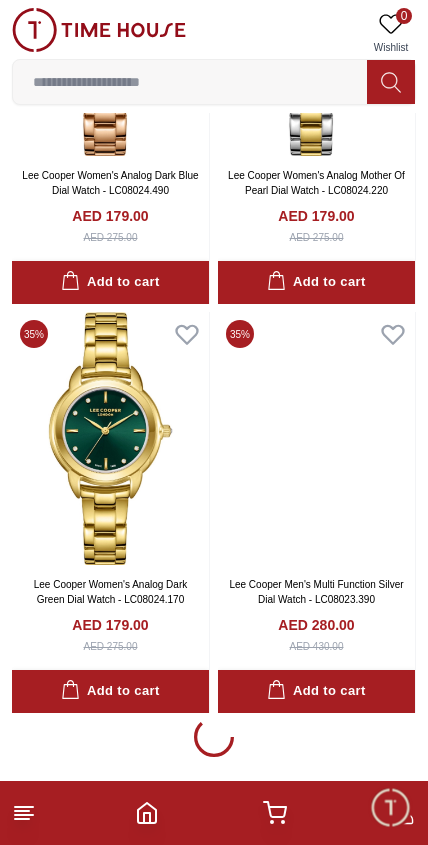 scroll, scrollTop: 3747, scrollLeft: 0, axis: vertical 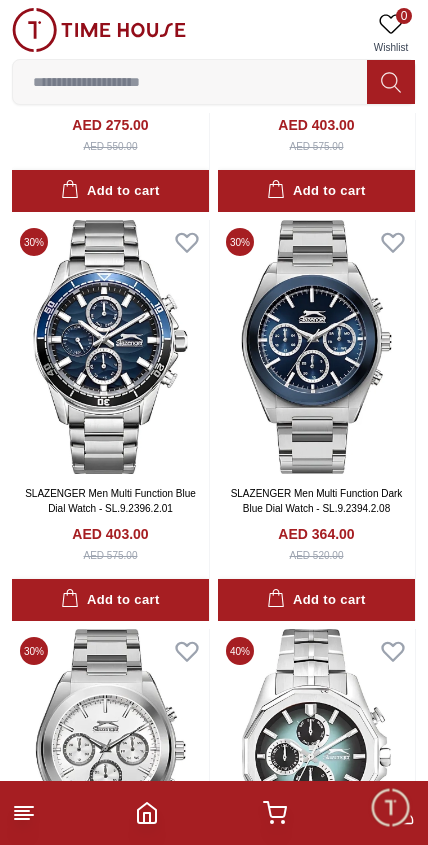 click at bounding box center [190, 82] 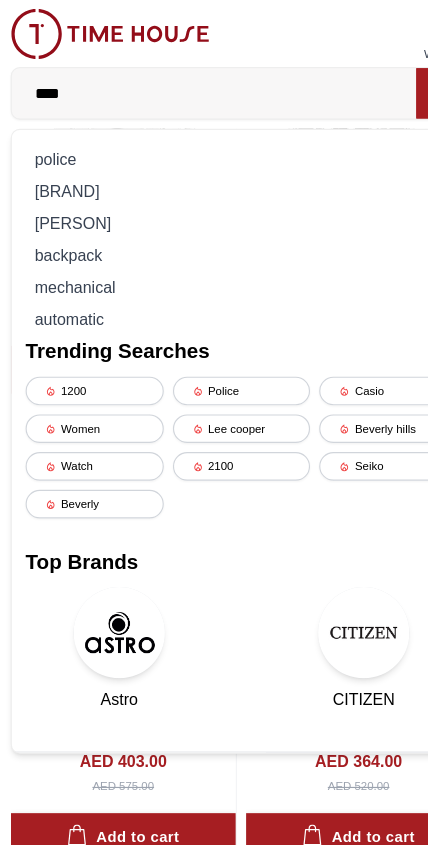 type on "*****" 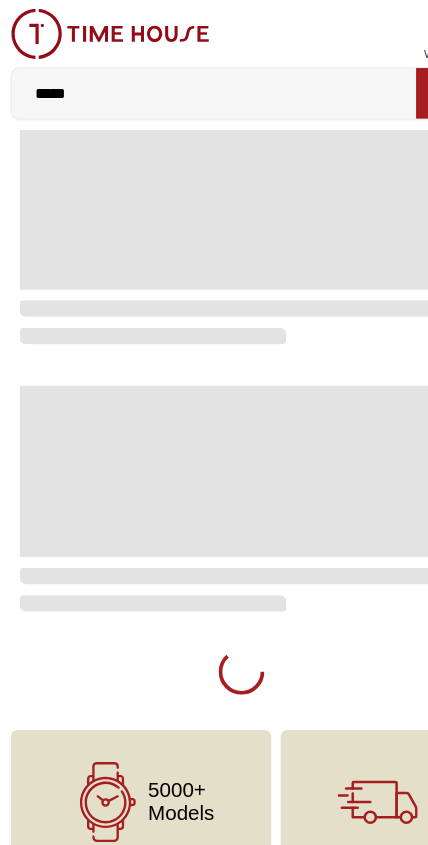 scroll, scrollTop: 0, scrollLeft: 0, axis: both 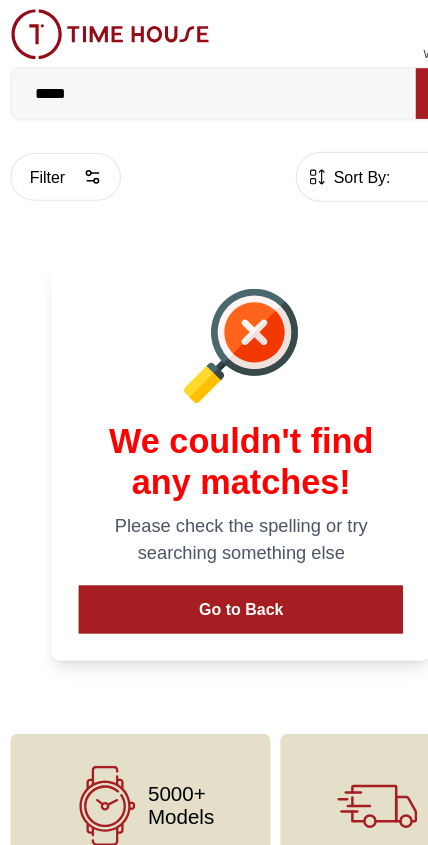 click on "*****" at bounding box center [190, 82] 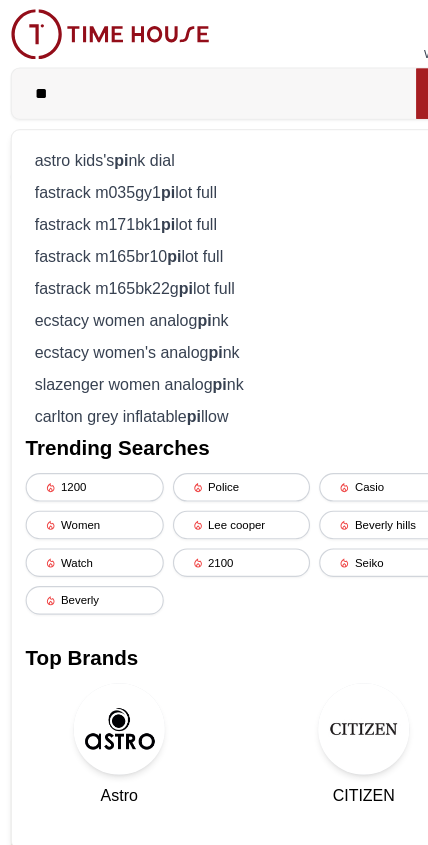 type on "*" 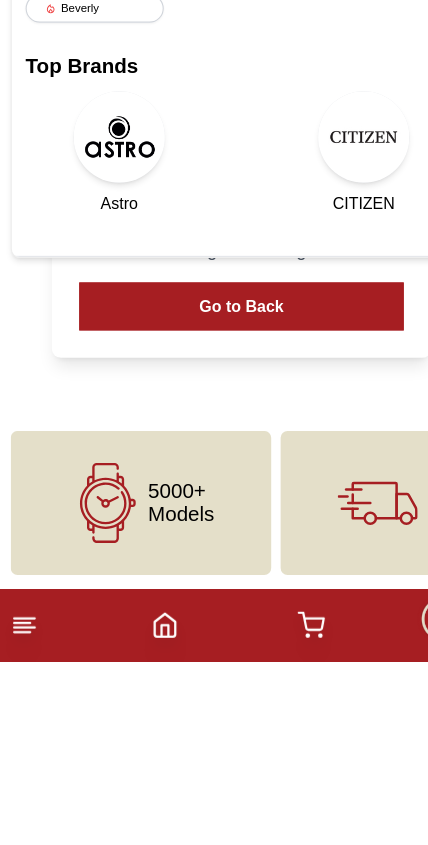type 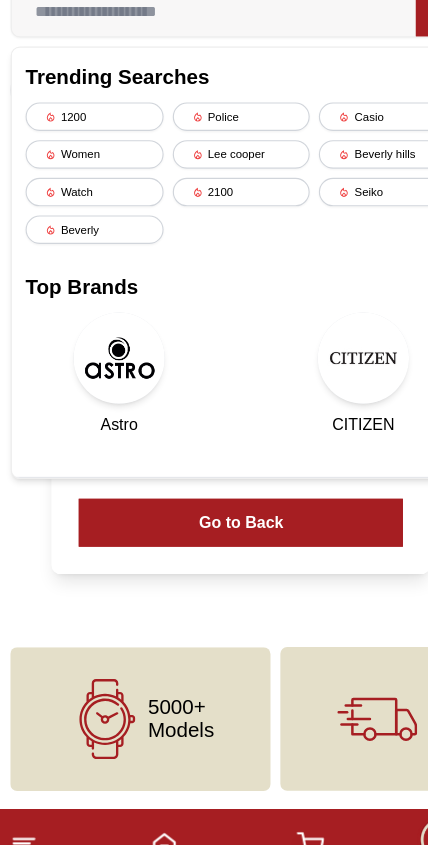 scroll, scrollTop: 0, scrollLeft: 0, axis: both 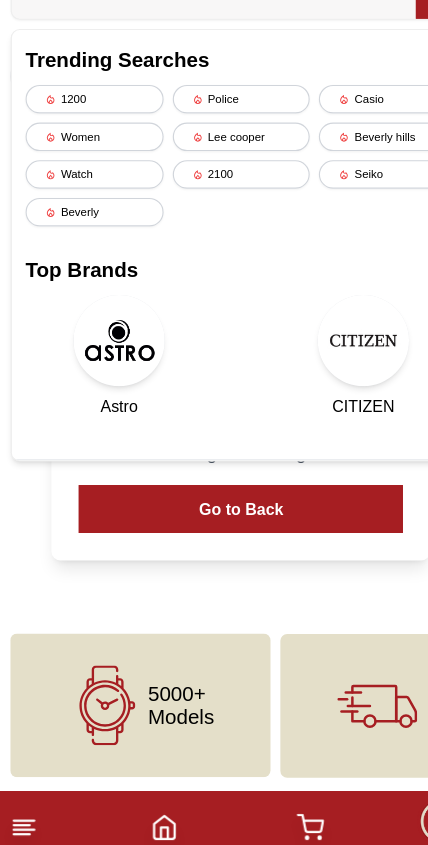 click at bounding box center [321, 386] 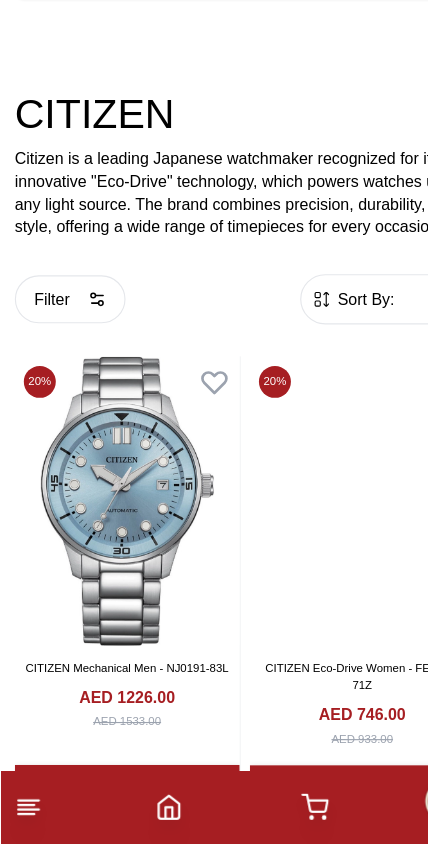 scroll, scrollTop: 218, scrollLeft: 0, axis: vertical 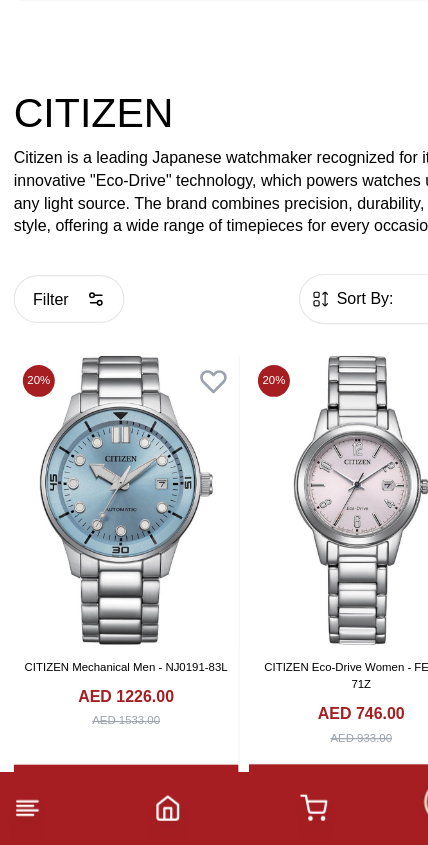 click at bounding box center [214, 813] 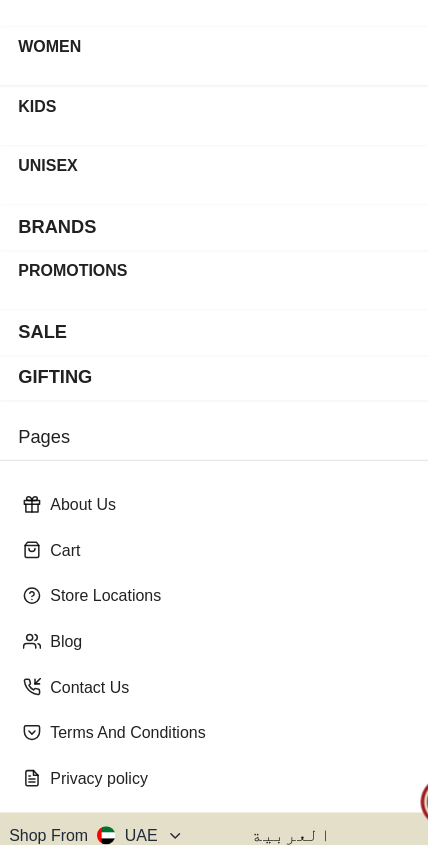 click on "UNISEX" at bounding box center [214, 258] 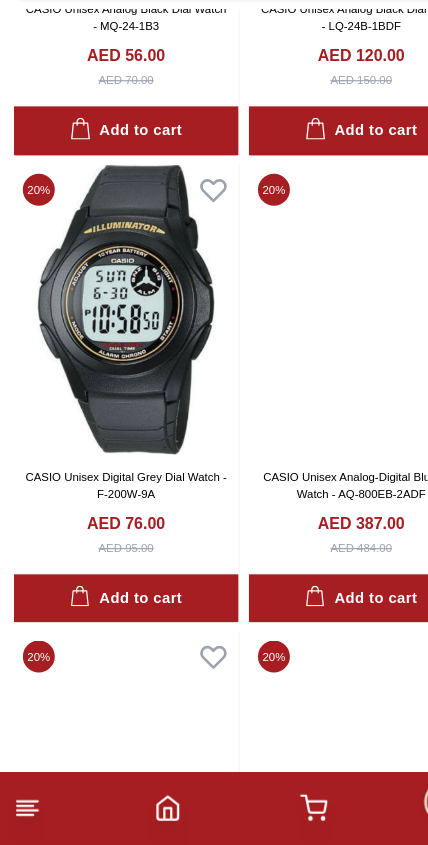 scroll, scrollTop: 2822, scrollLeft: 0, axis: vertical 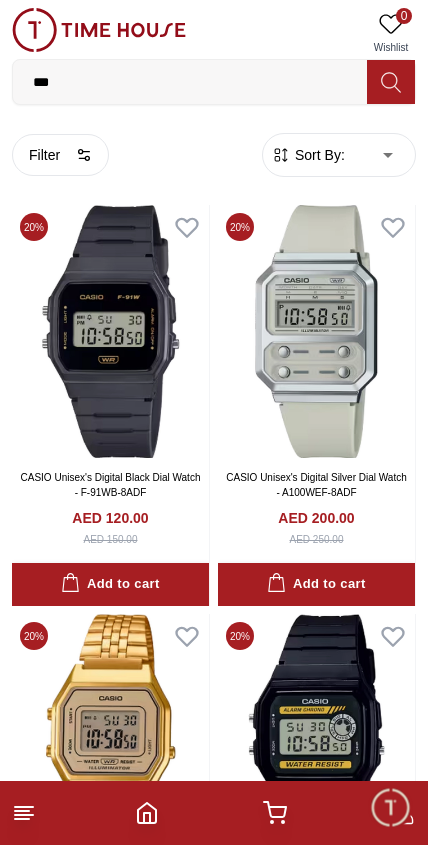 click 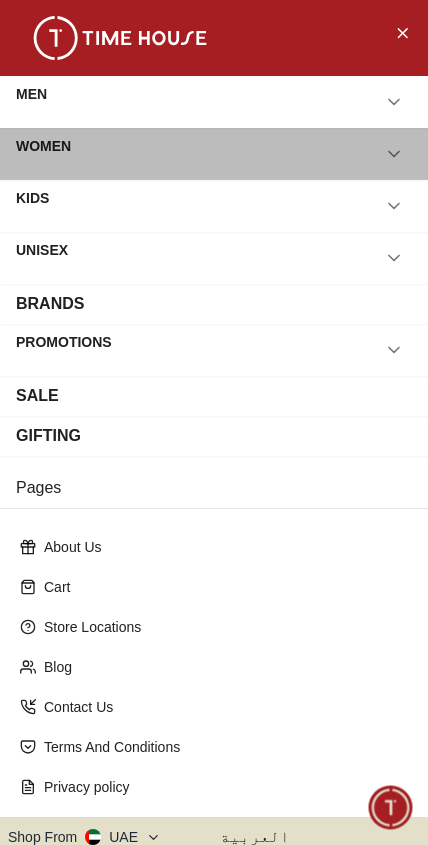 click on "WOMEN" at bounding box center (43, 154) 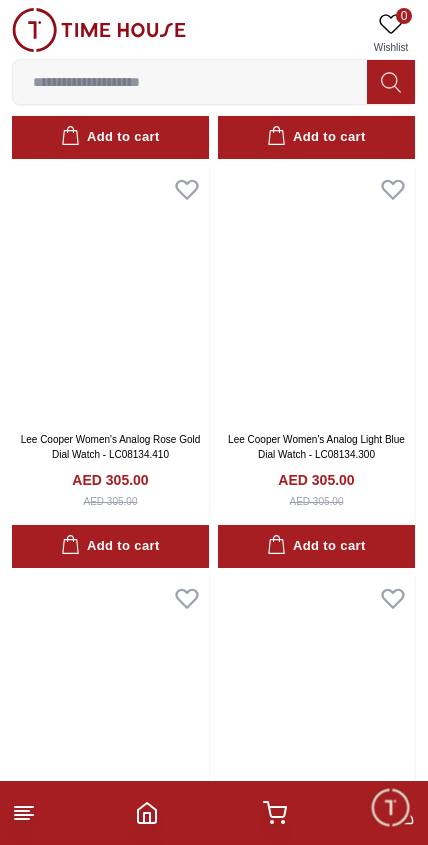 scroll, scrollTop: 1268, scrollLeft: 0, axis: vertical 